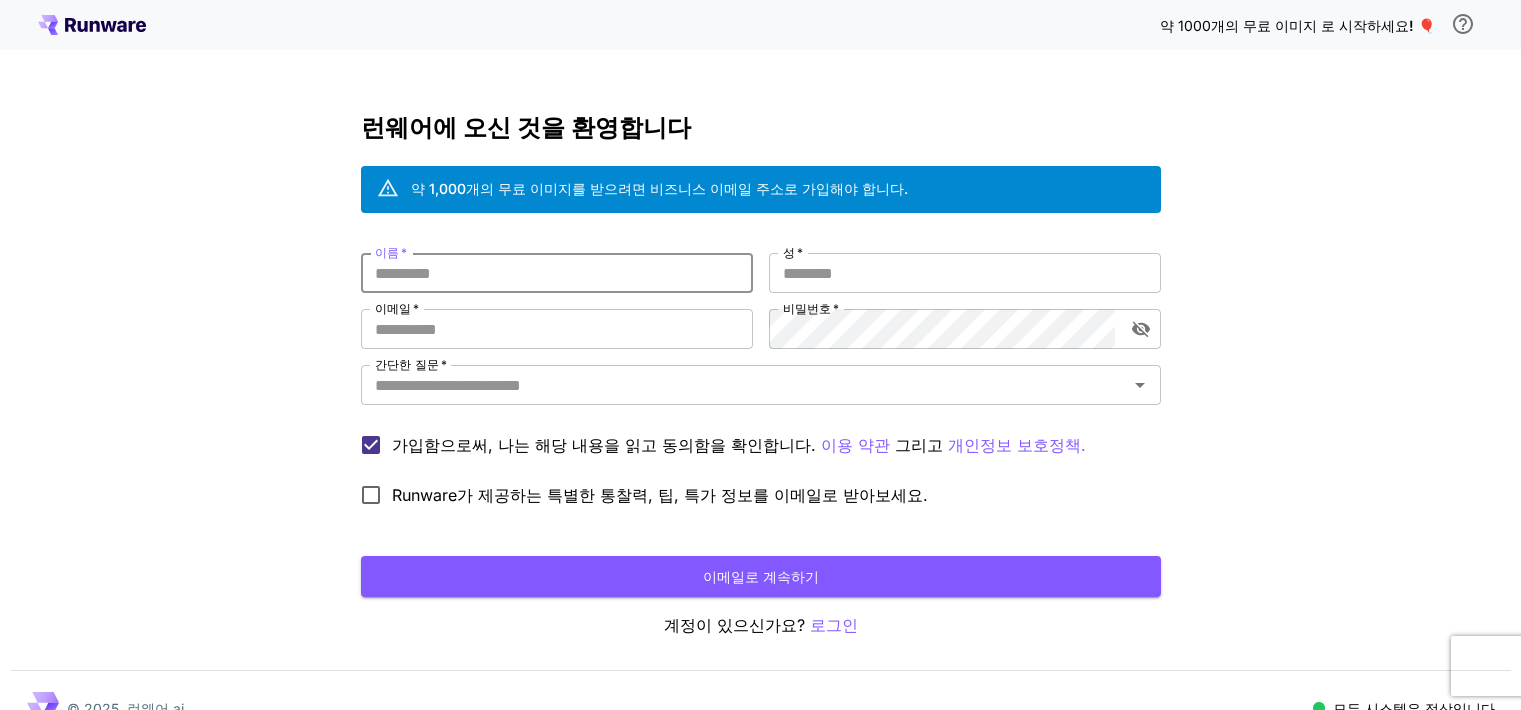 scroll, scrollTop: 0, scrollLeft: 0, axis: both 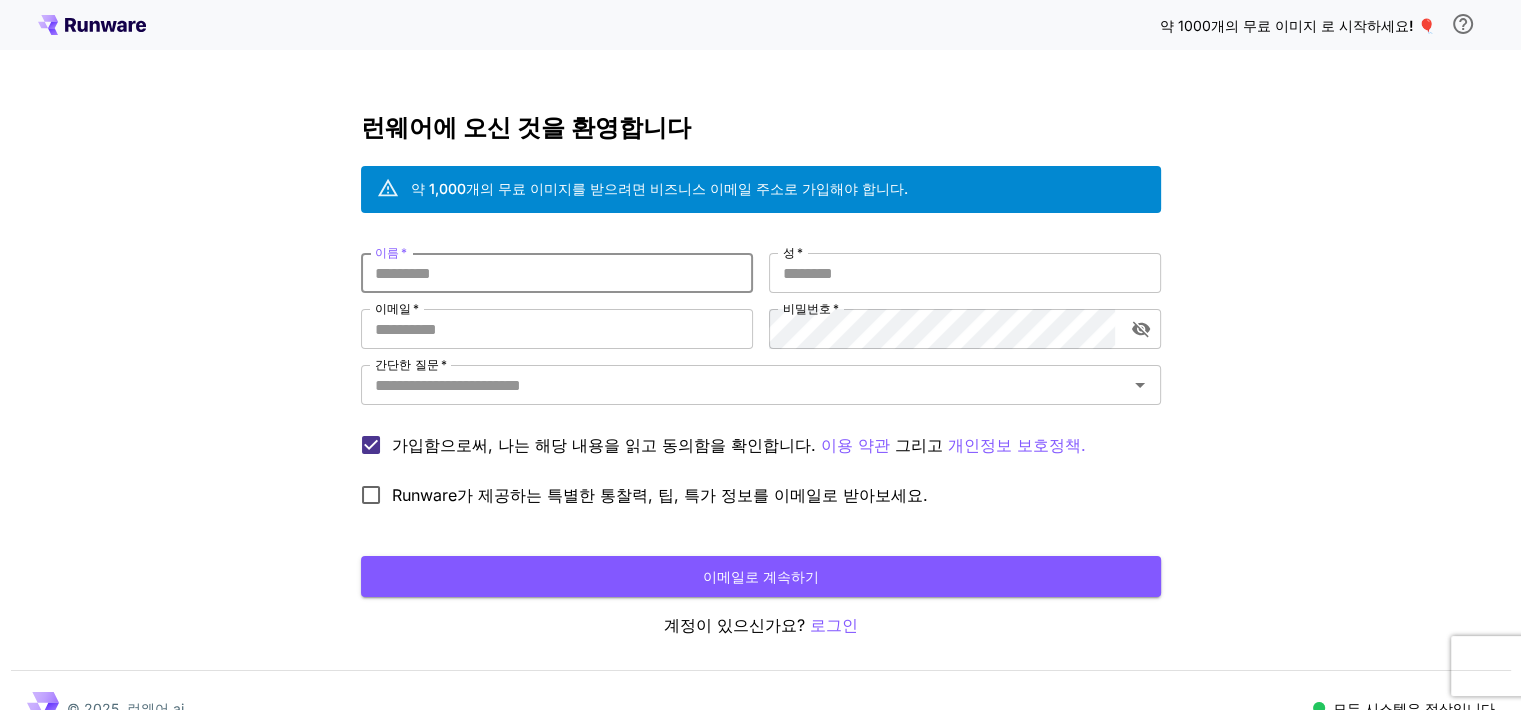 click on "이메일로 계속하기" at bounding box center (761, 576) 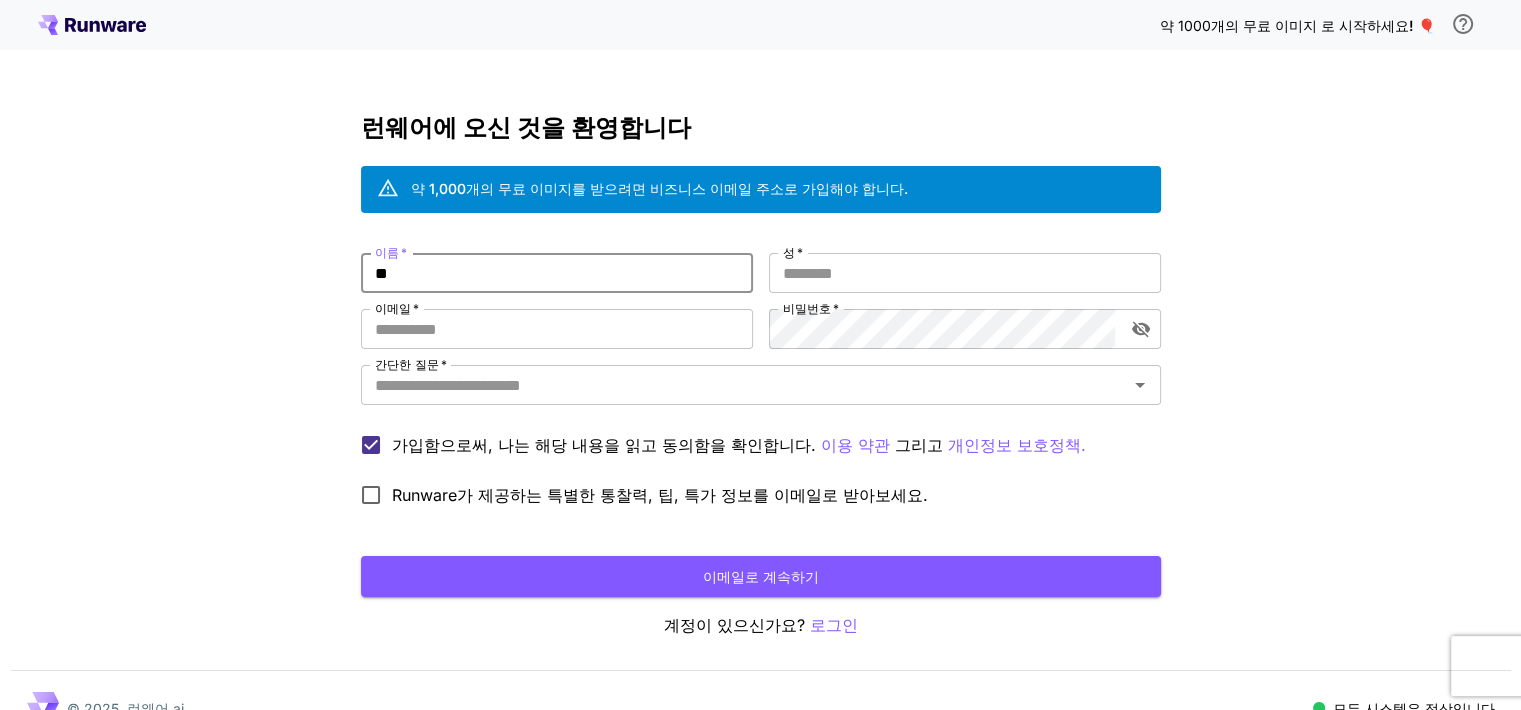 type on "**" 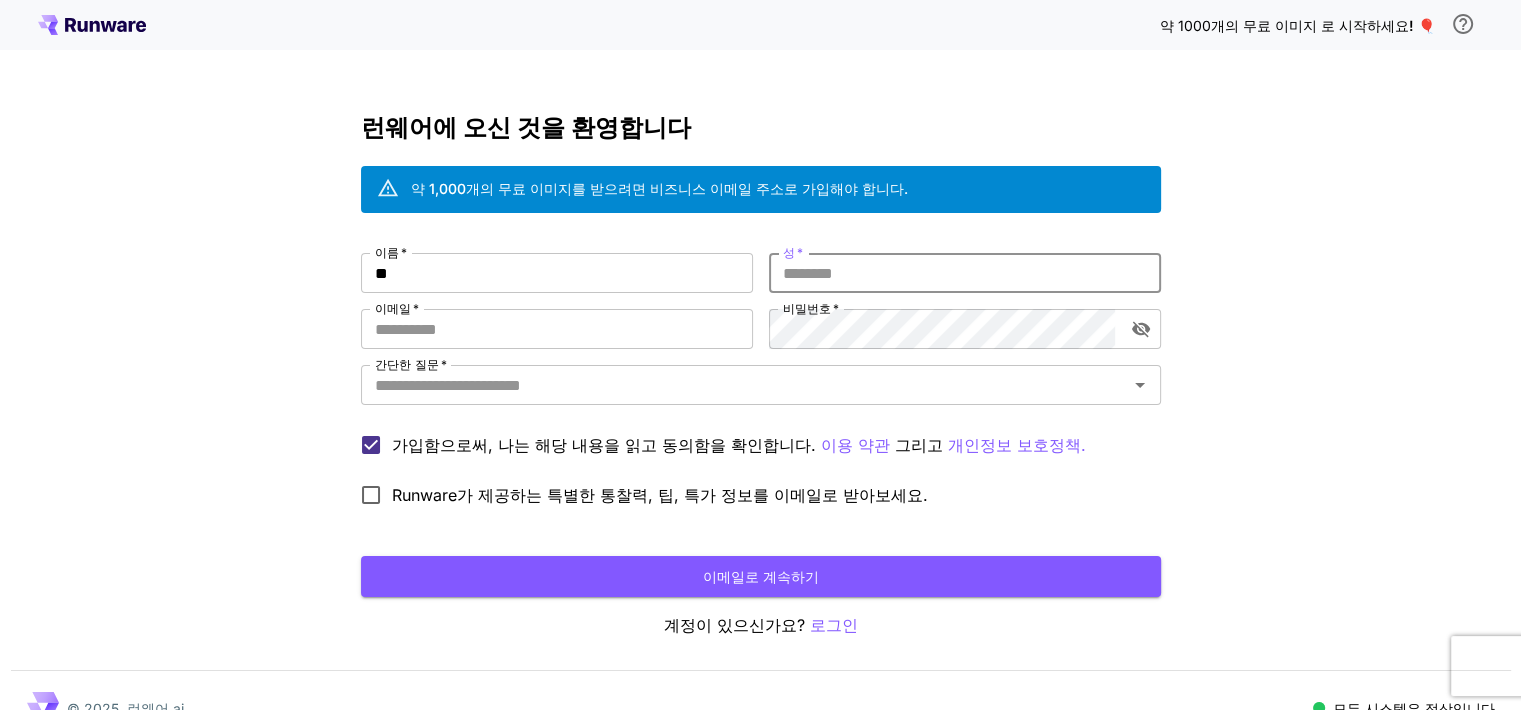 click on "성    *" at bounding box center [965, 273] 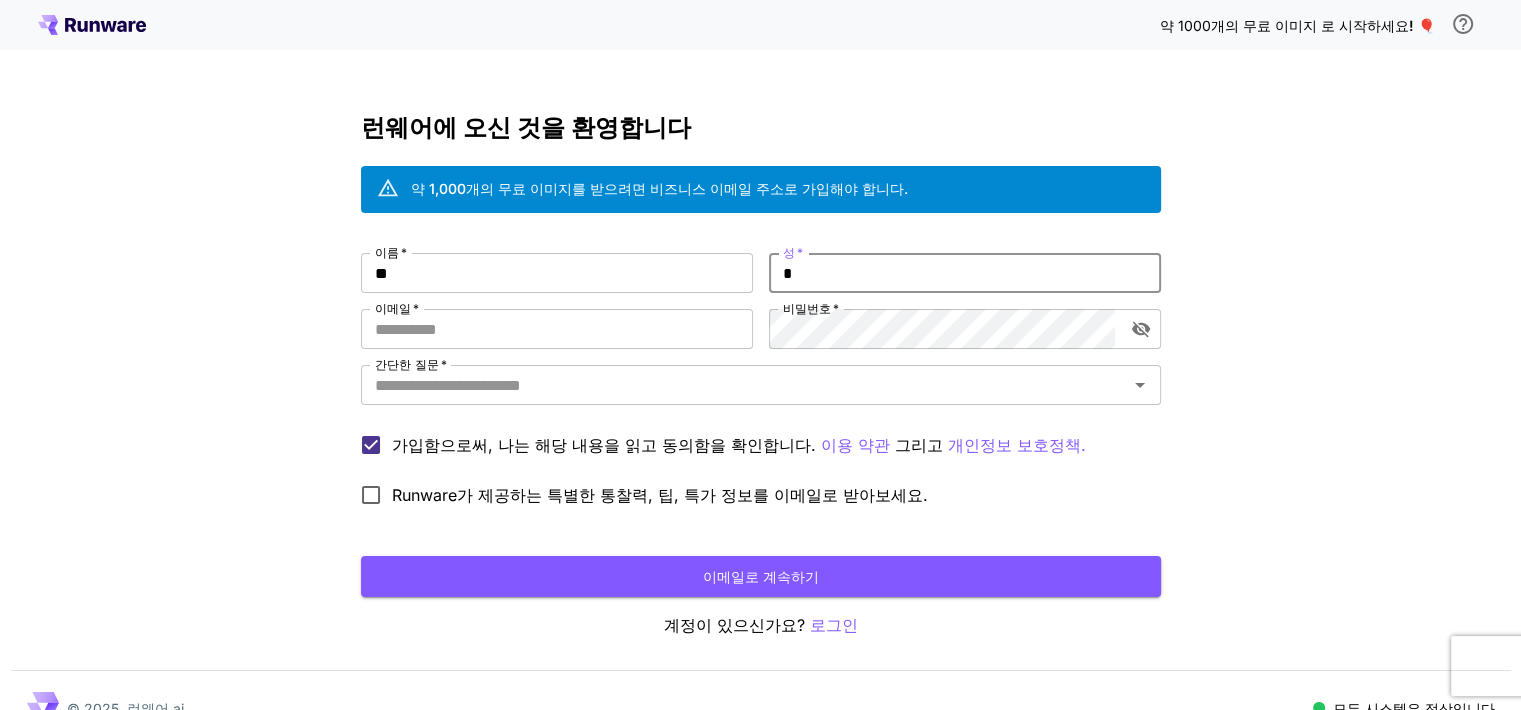 type on "*" 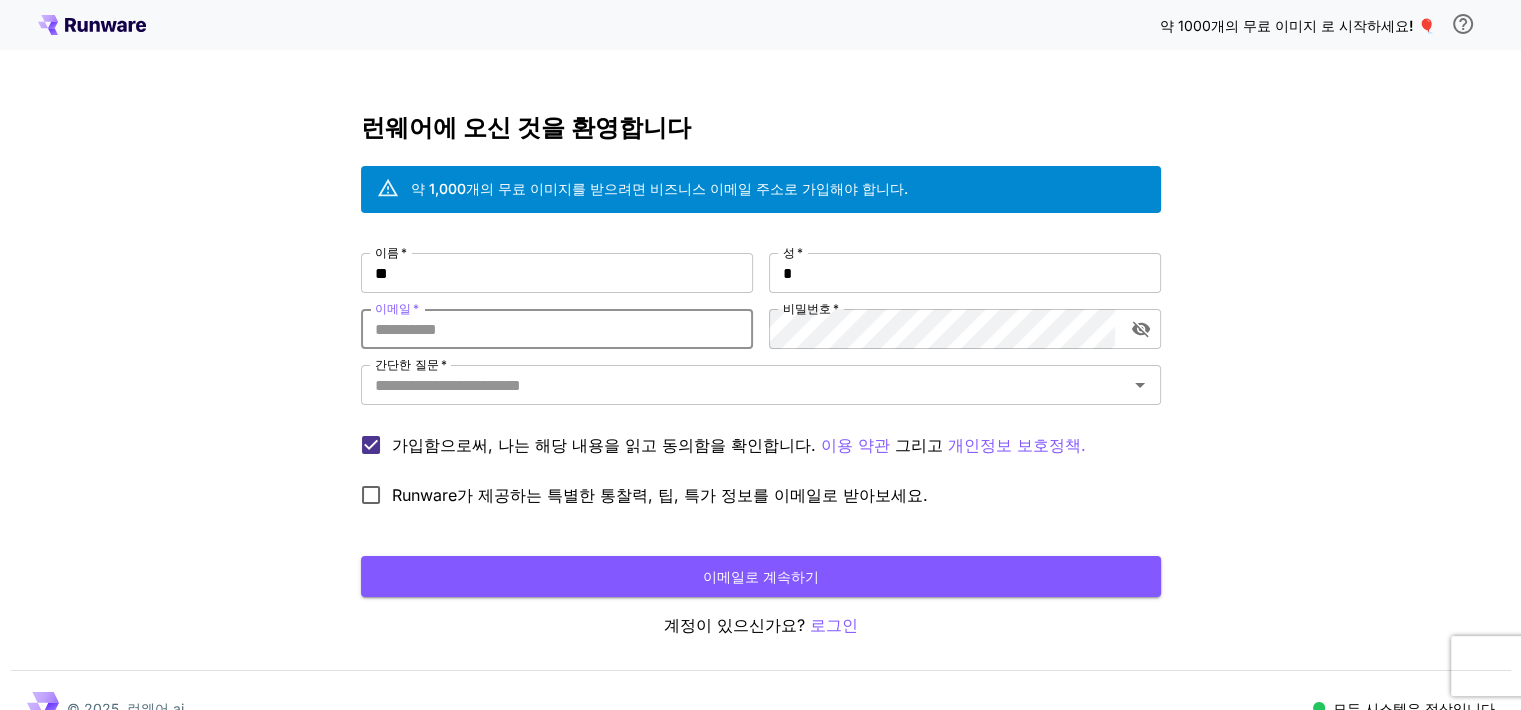 click on "이메일    *" at bounding box center [557, 329] 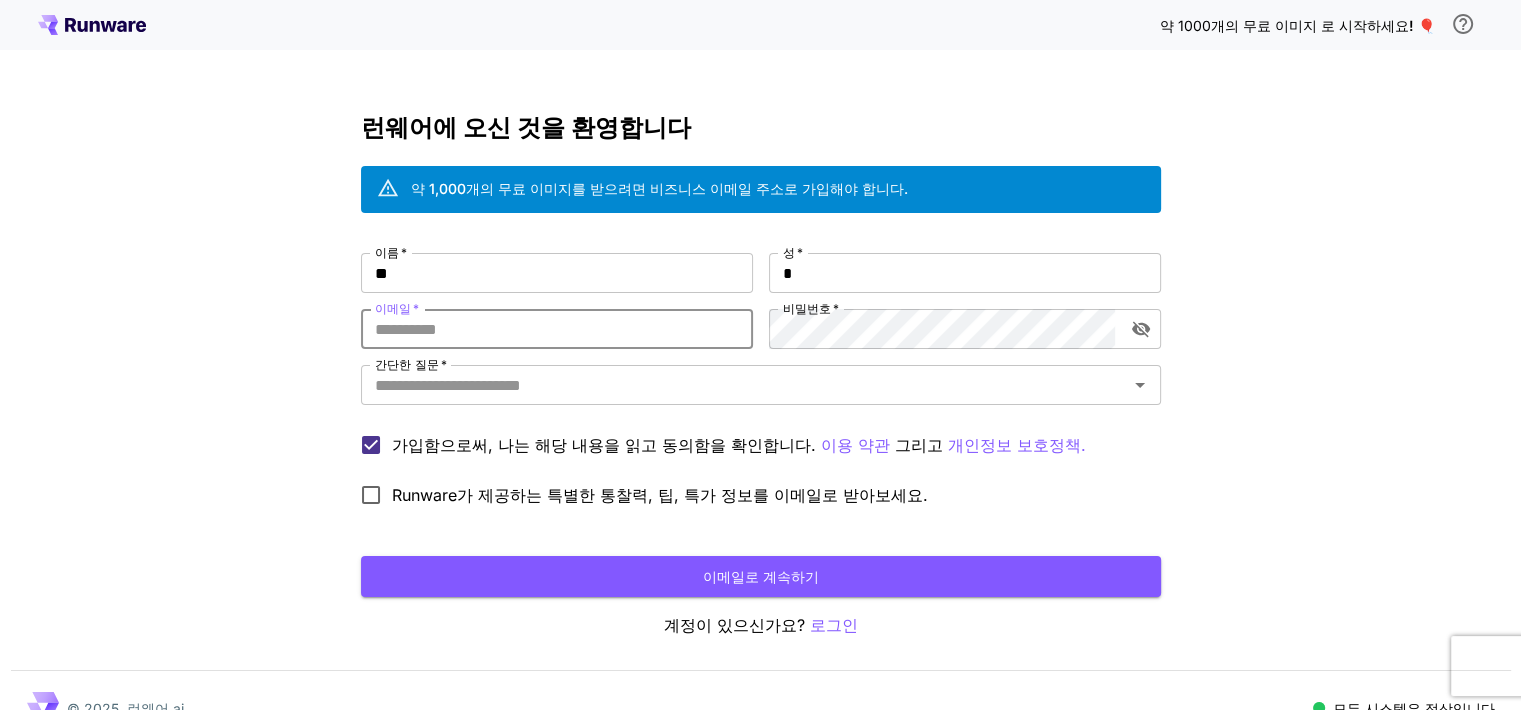type on "**********" 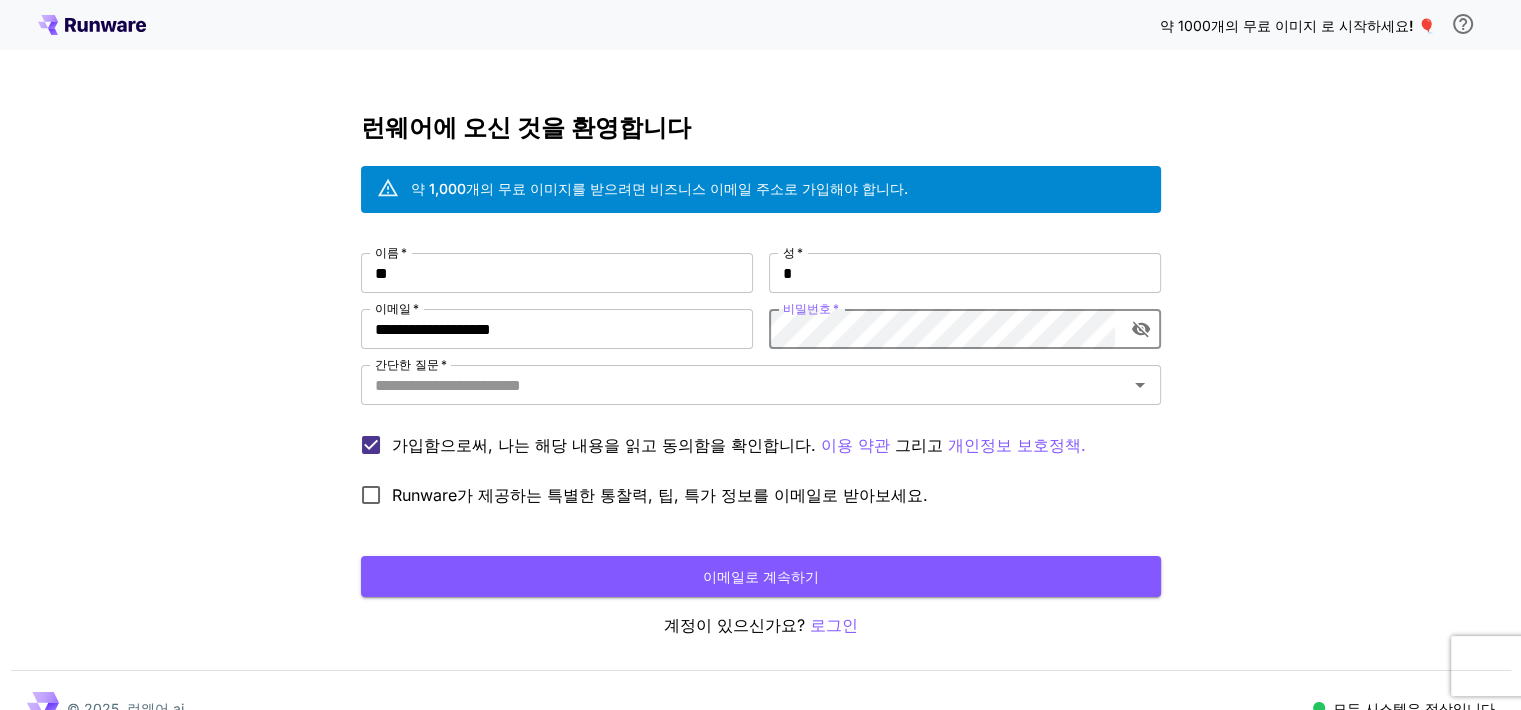 click on "**********" at bounding box center (761, 384) 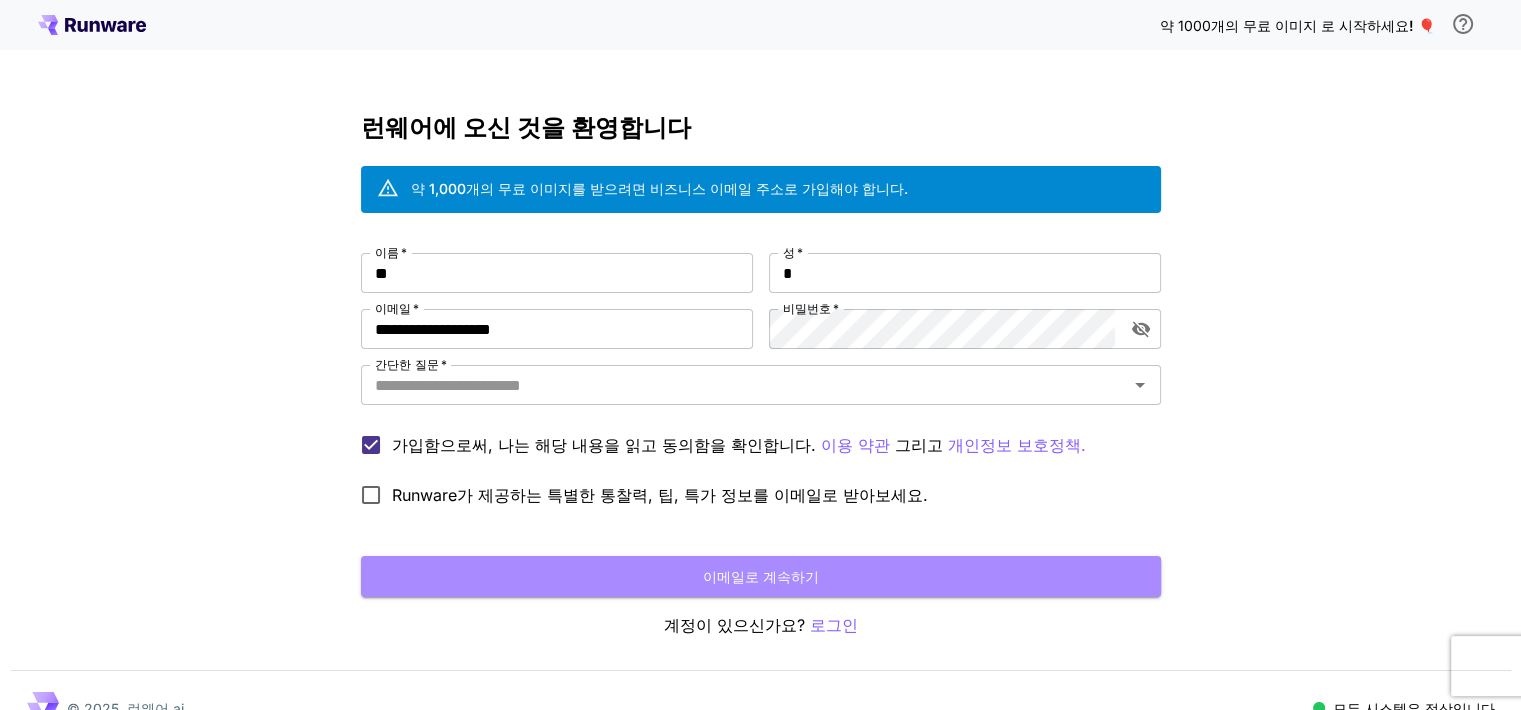 click on "이메일로 계속하기" at bounding box center [761, 576] 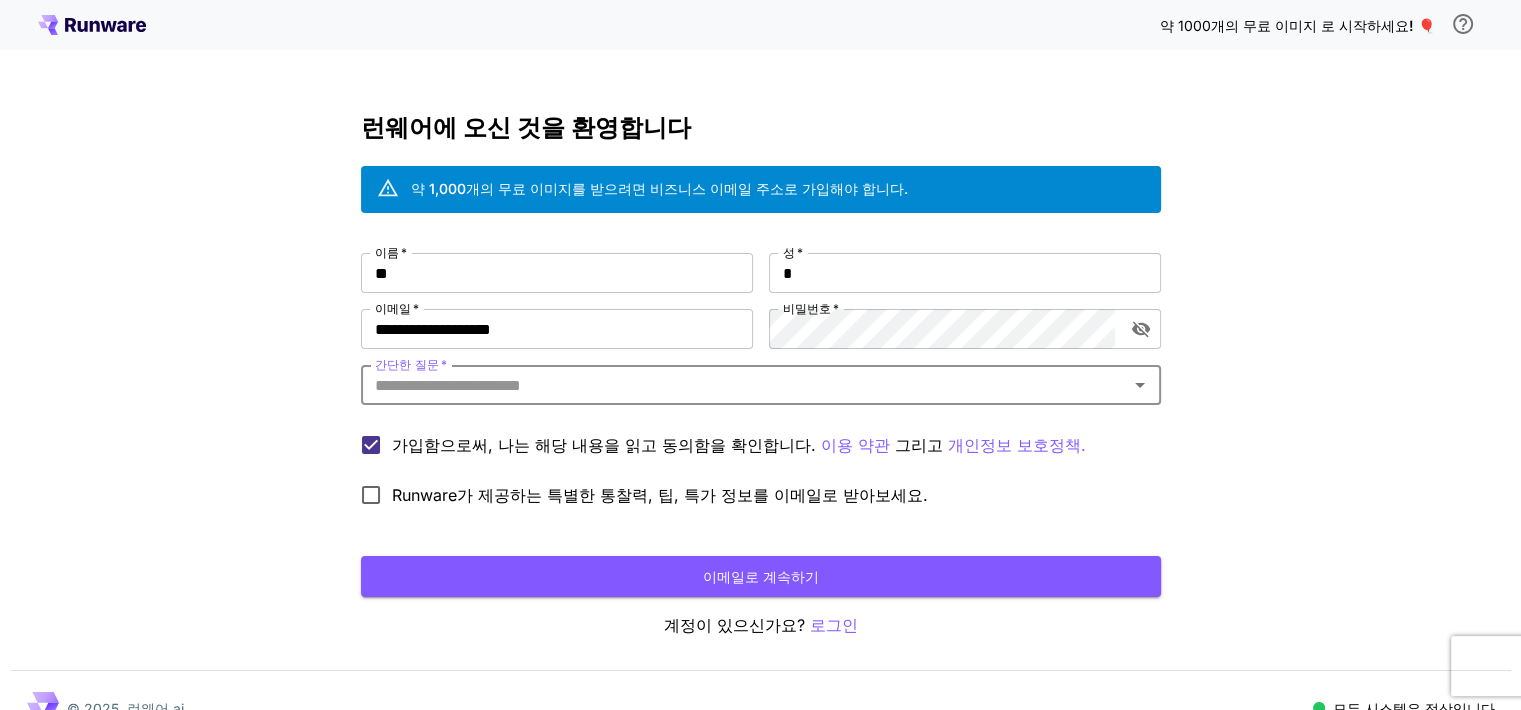 click on "간단한 질문    *" at bounding box center [744, 385] 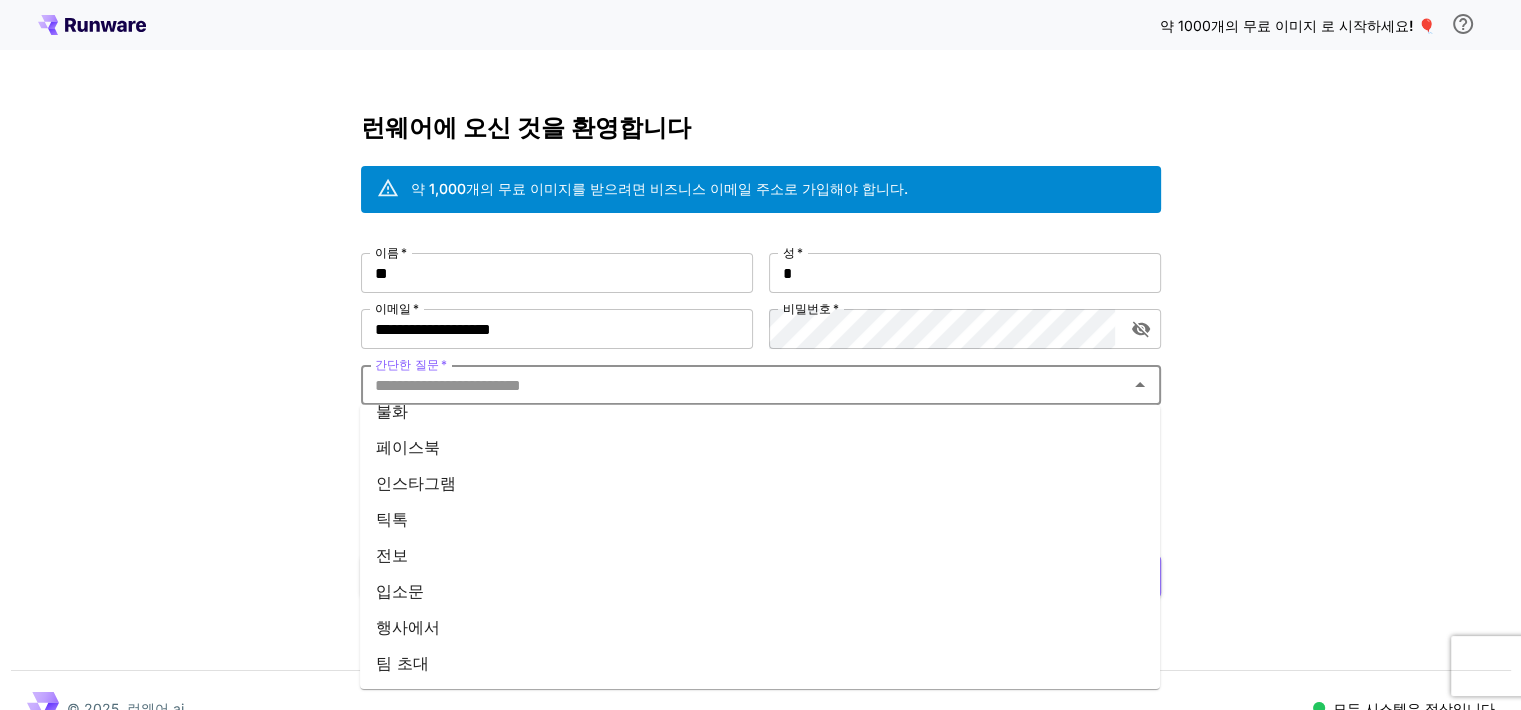 scroll, scrollTop: 272, scrollLeft: 0, axis: vertical 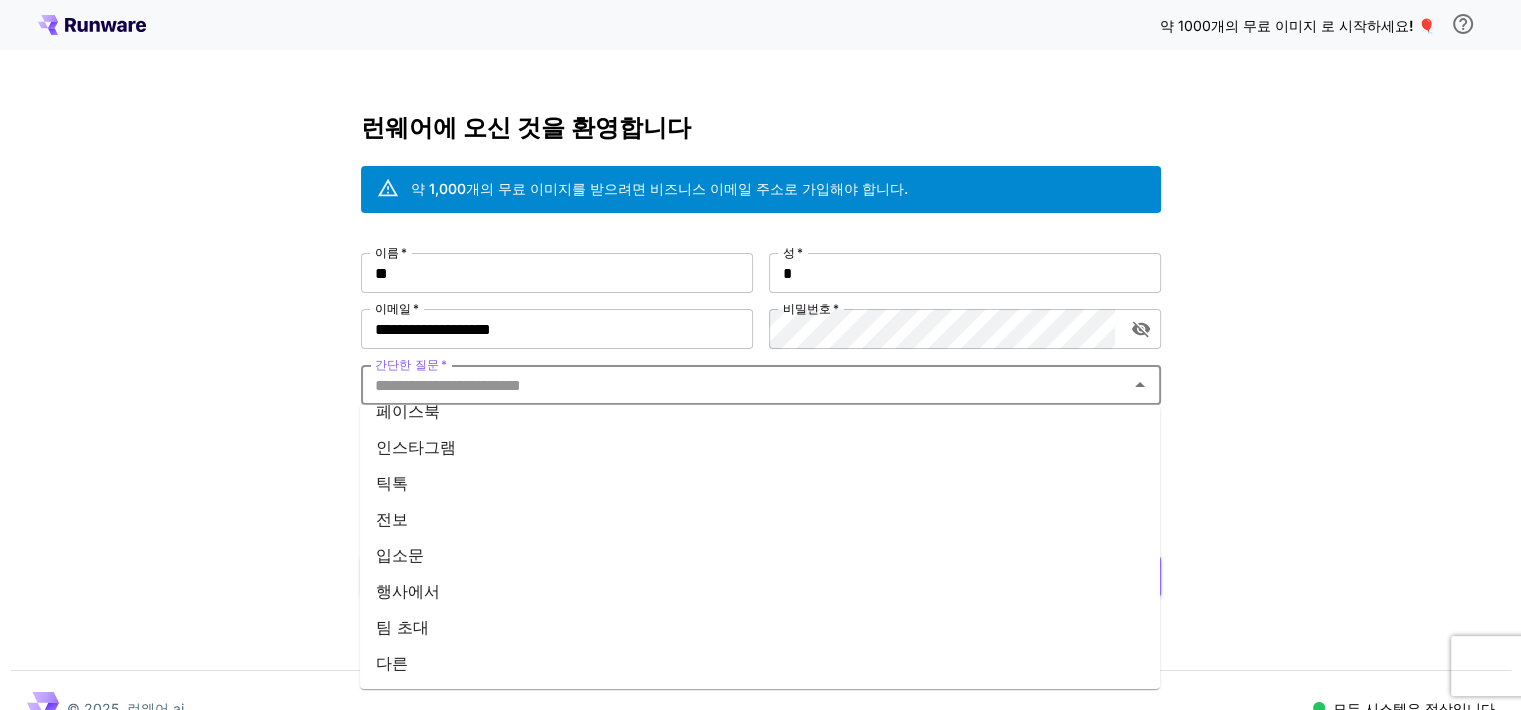 click on "다른" at bounding box center (392, 663) 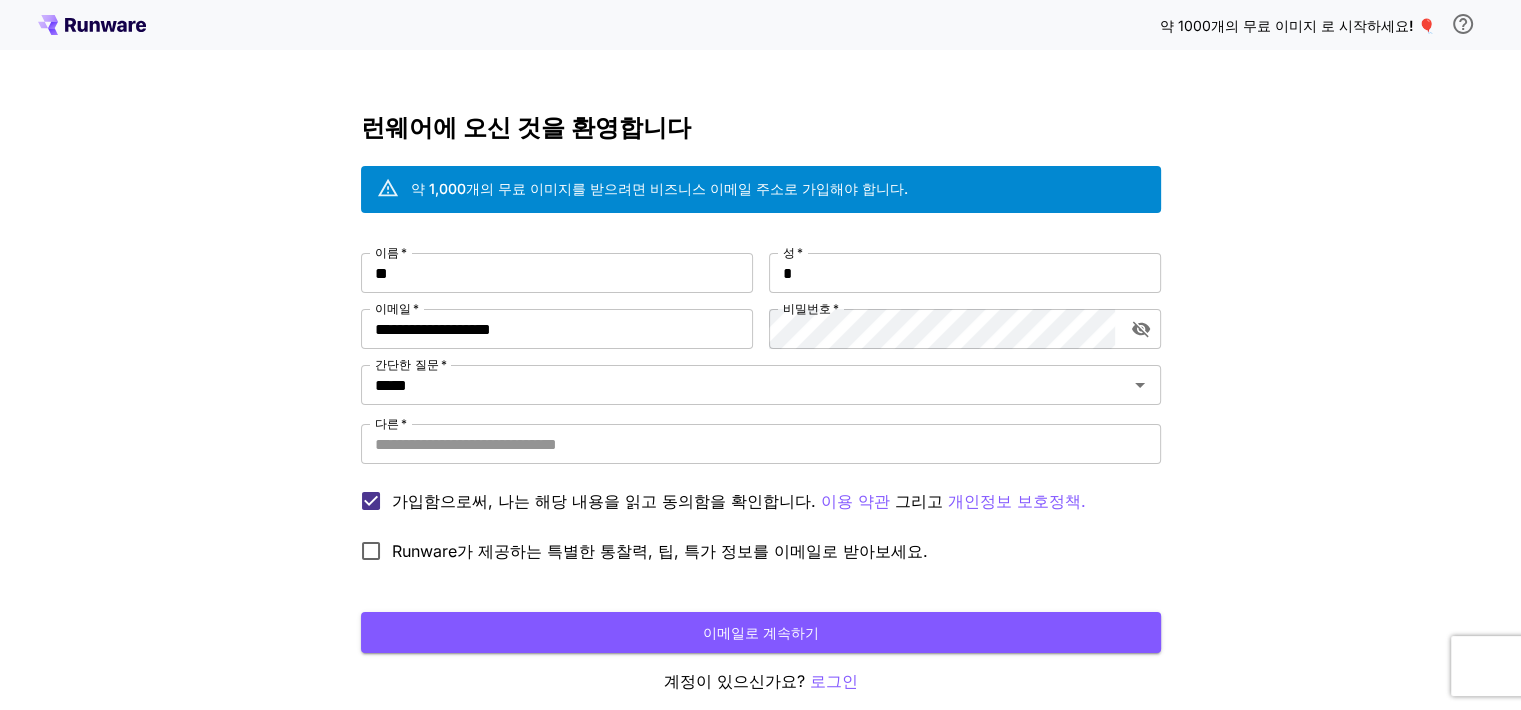 click on "이메일로 계속하기" at bounding box center (761, 632) 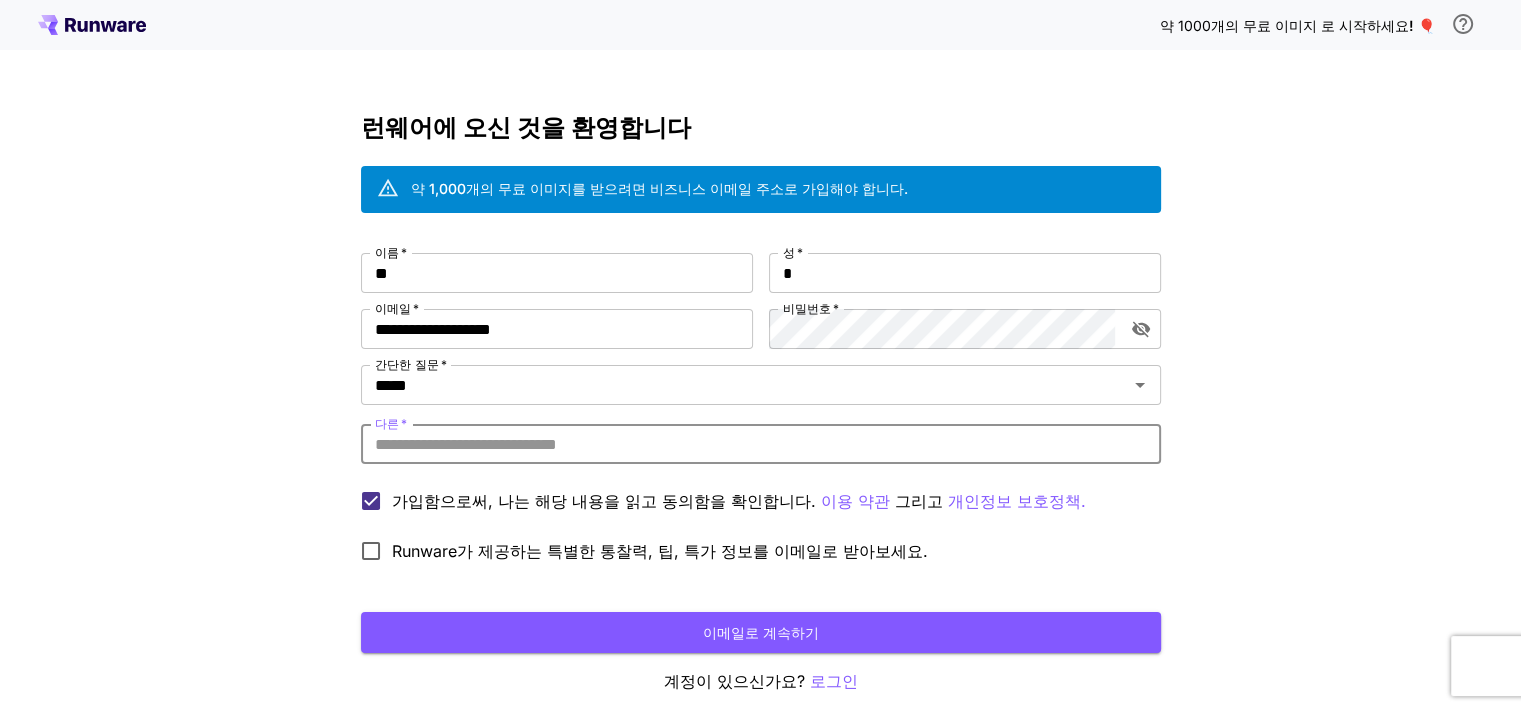 click on "다른    *" at bounding box center (761, 444) 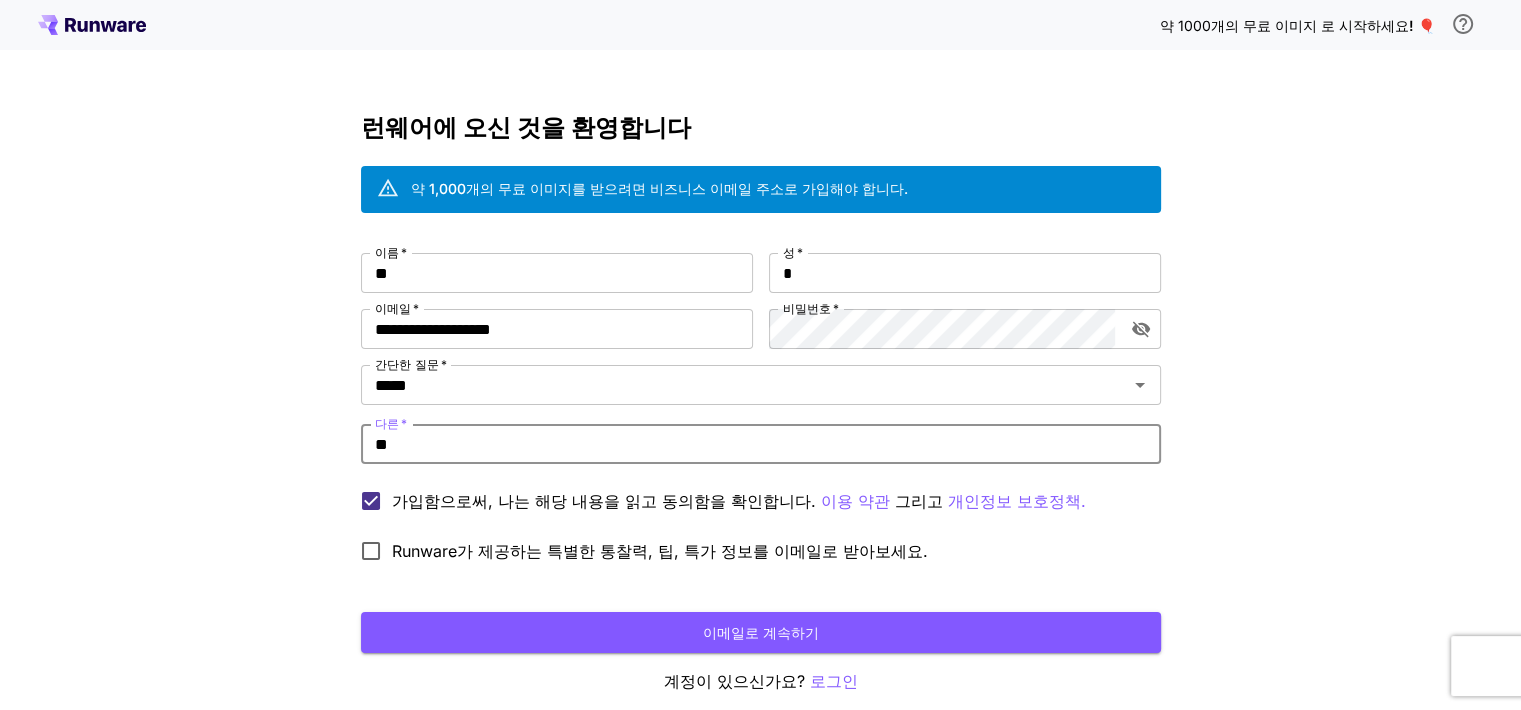 type on "*" 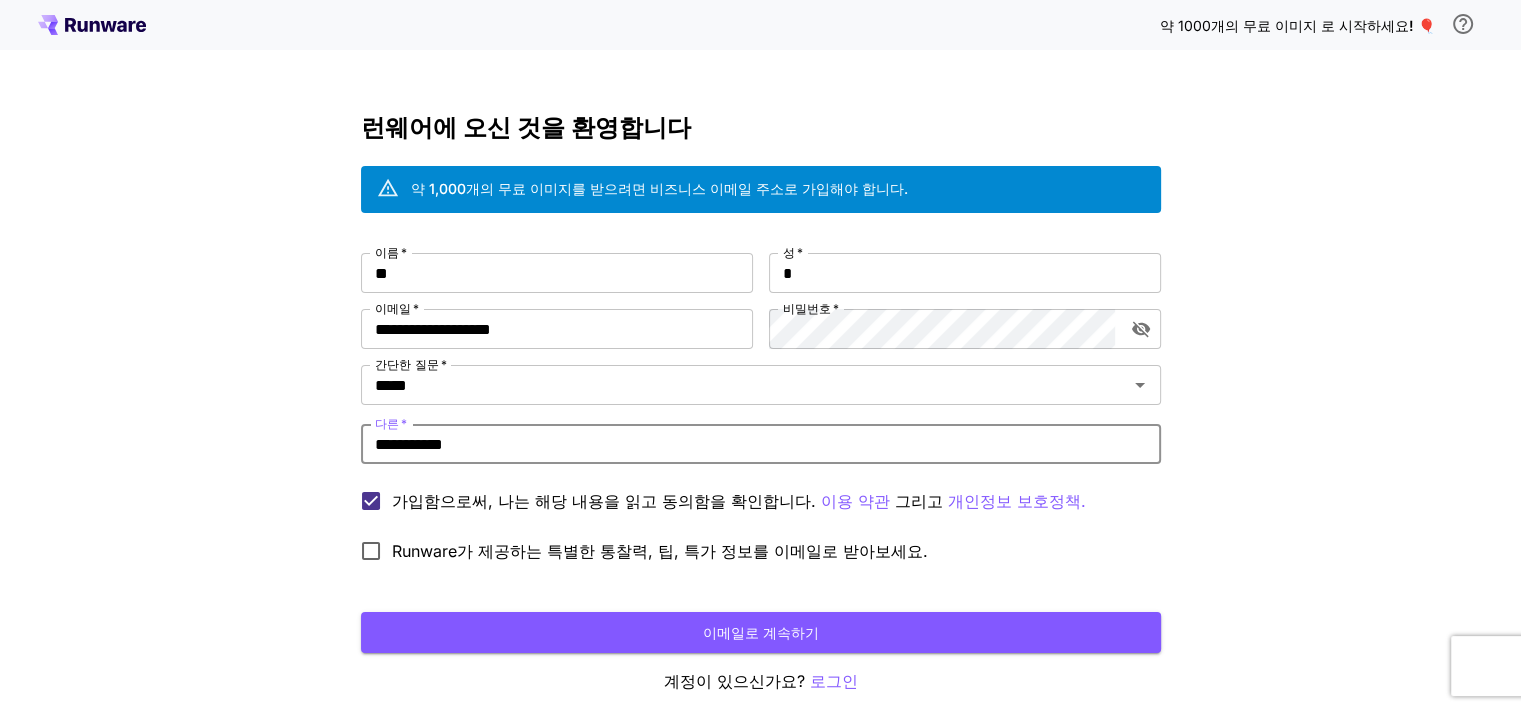 type on "**********" 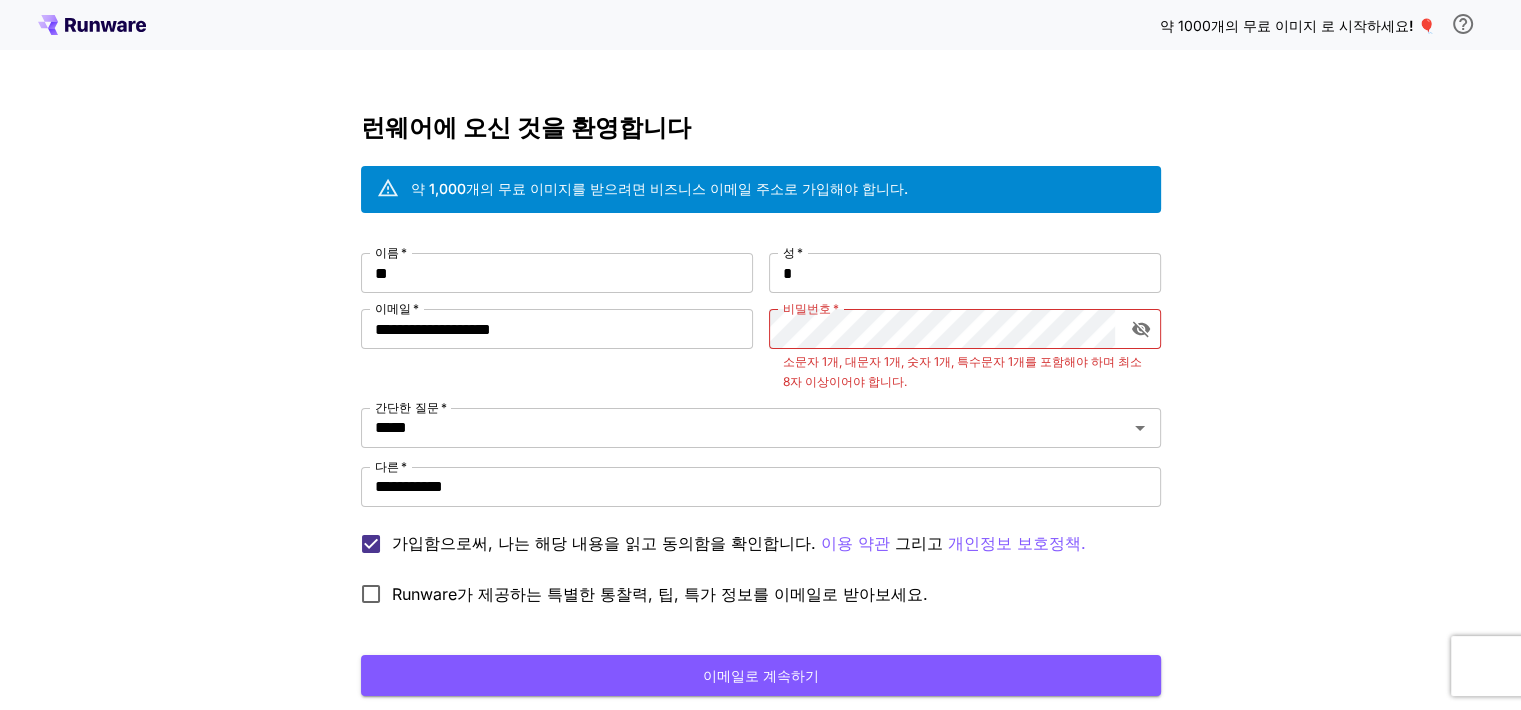 click on "**********" at bounding box center [760, 422] 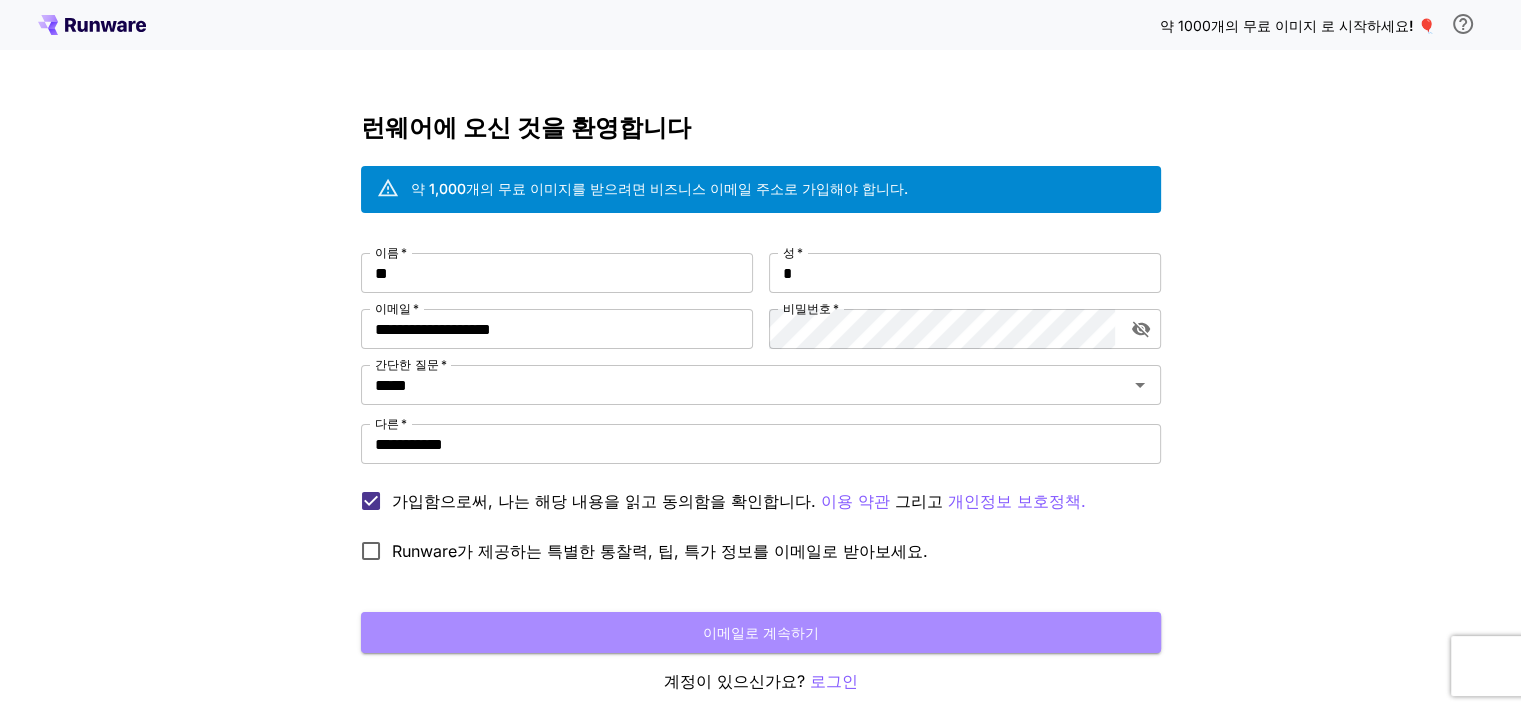 click on "이메일로 계속하기" at bounding box center [761, 632] 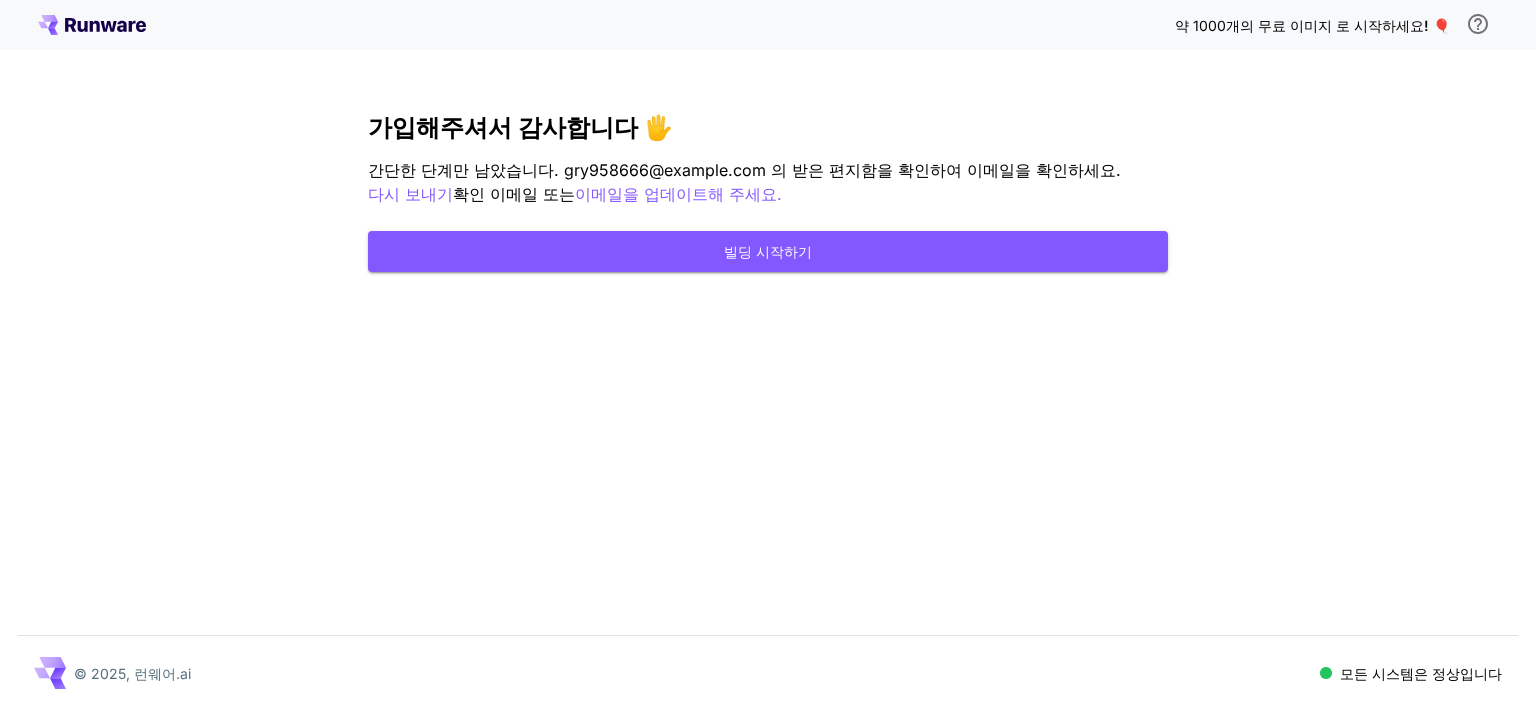 click on "빌딩 시작하기" at bounding box center [768, 251] 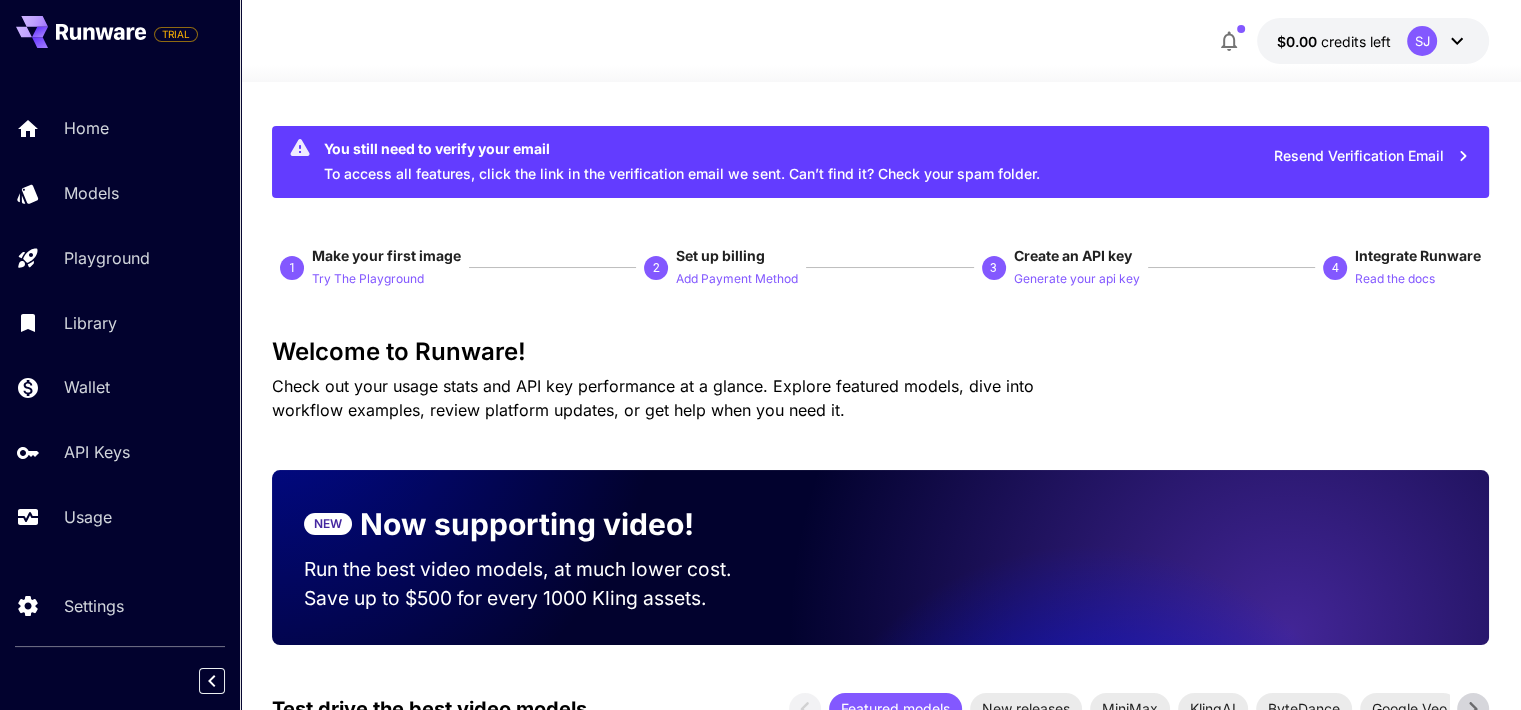 click on "Models" at bounding box center [91, 193] 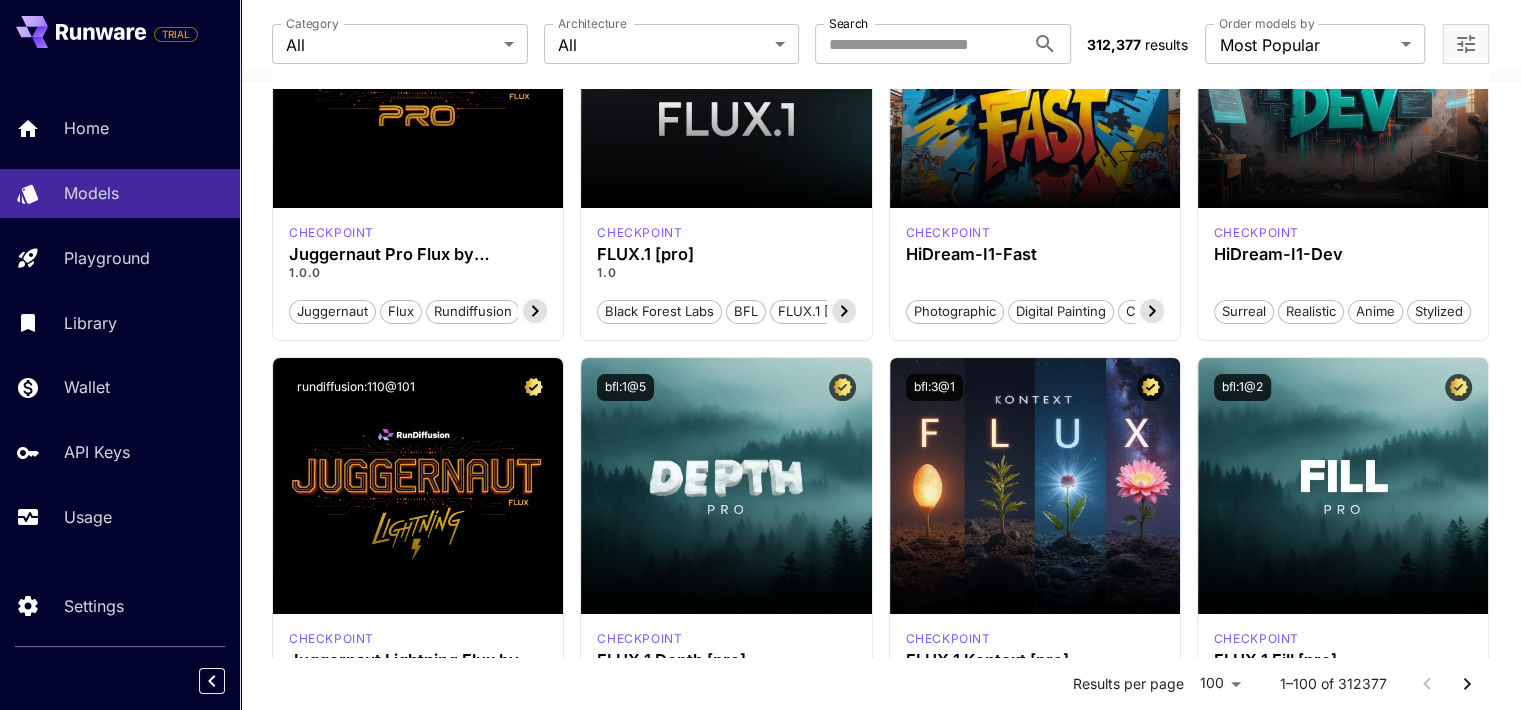 scroll, scrollTop: 0, scrollLeft: 0, axis: both 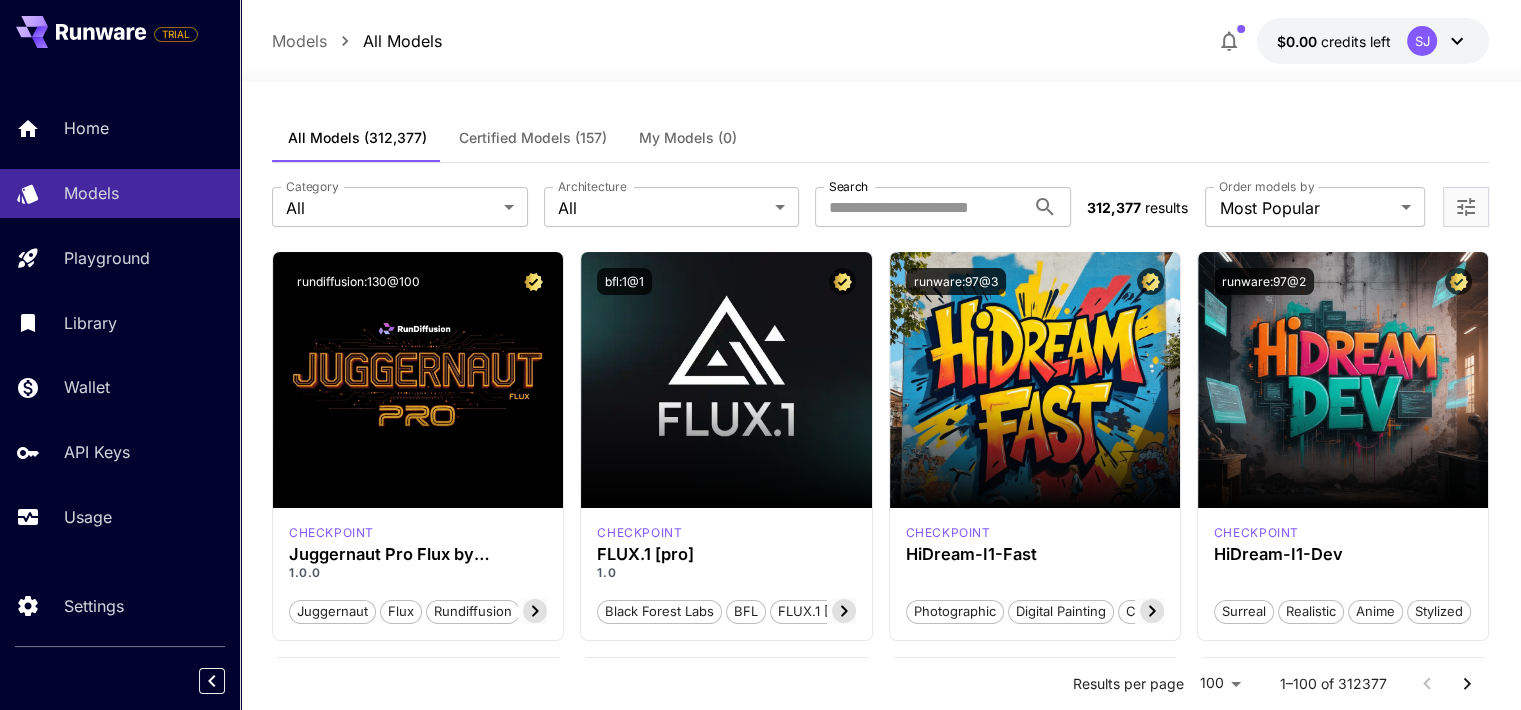 click on "Library" at bounding box center (90, 323) 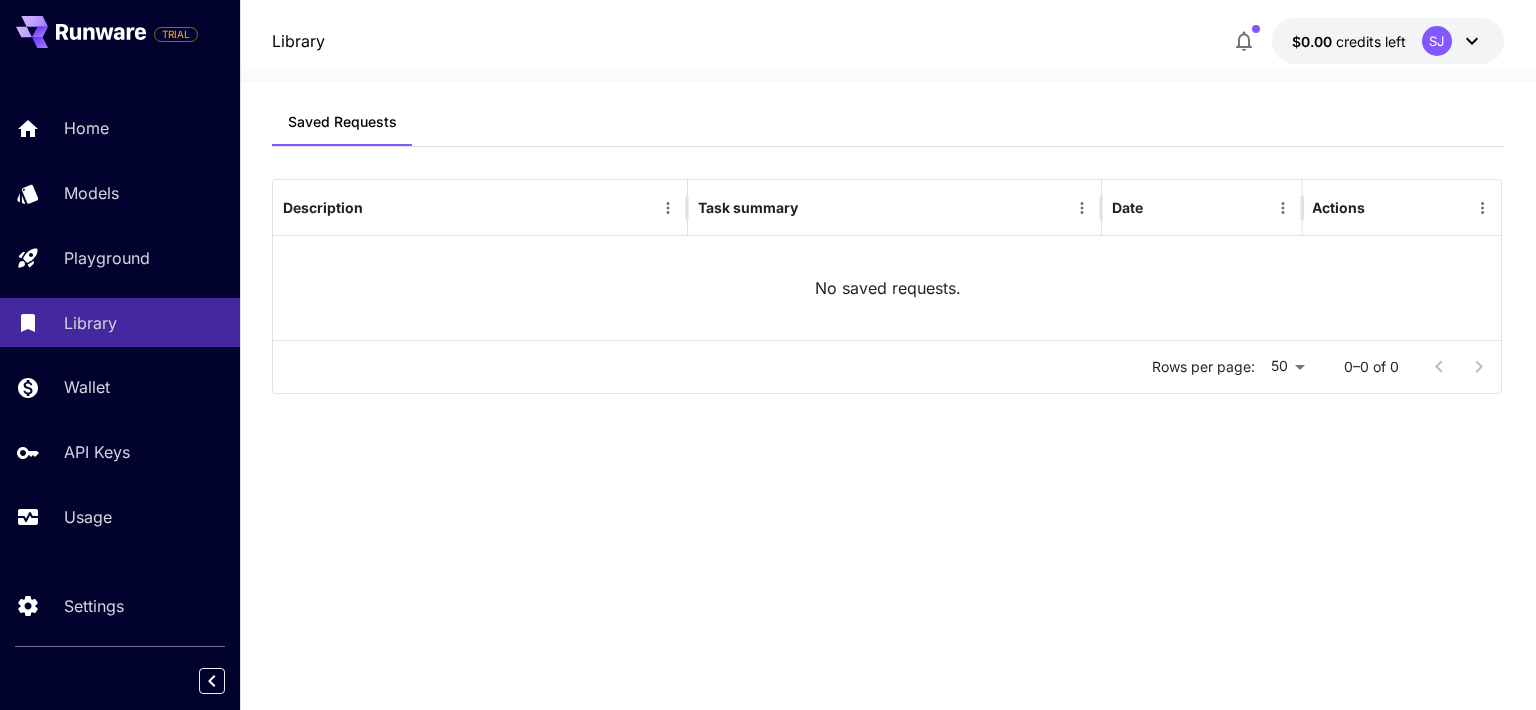 click on "Wallet" at bounding box center [120, 387] 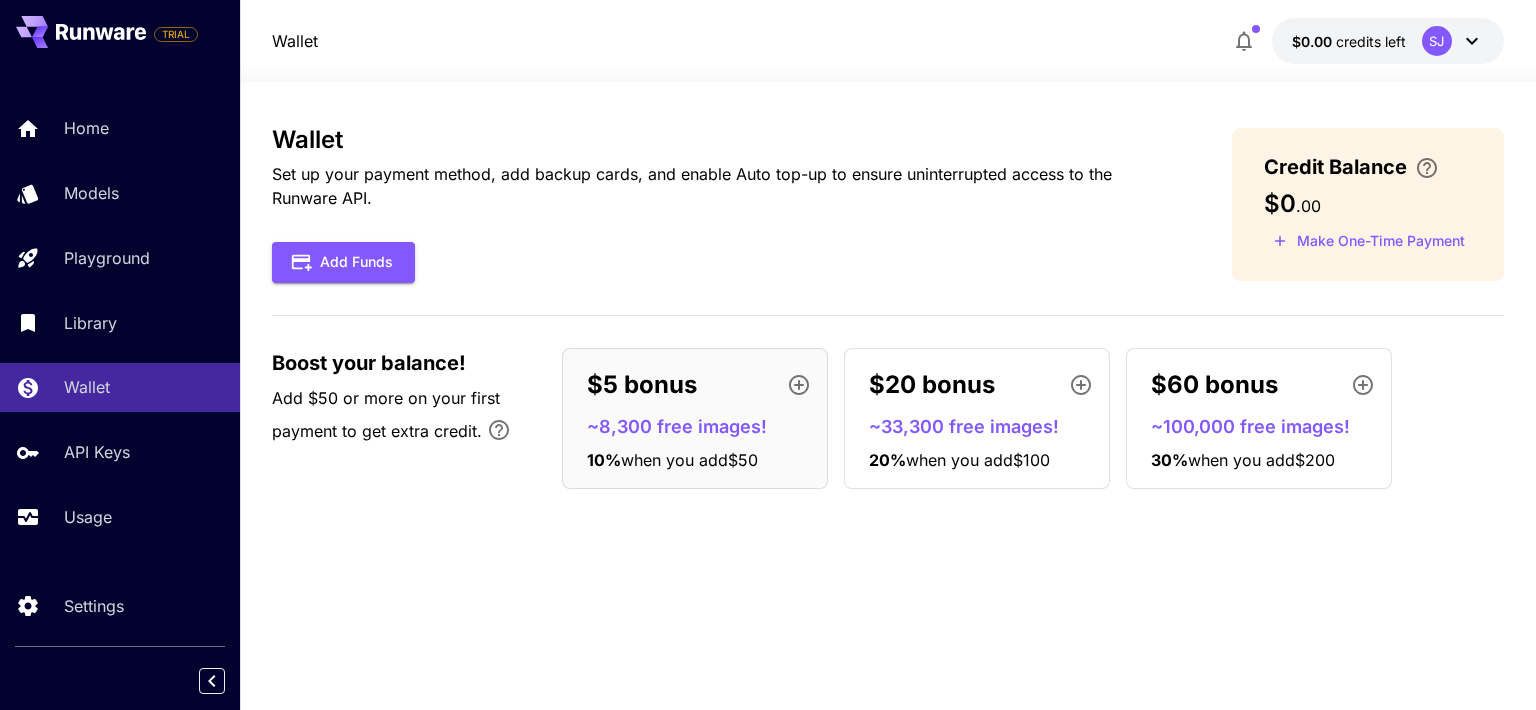 click on "Library" at bounding box center [144, 323] 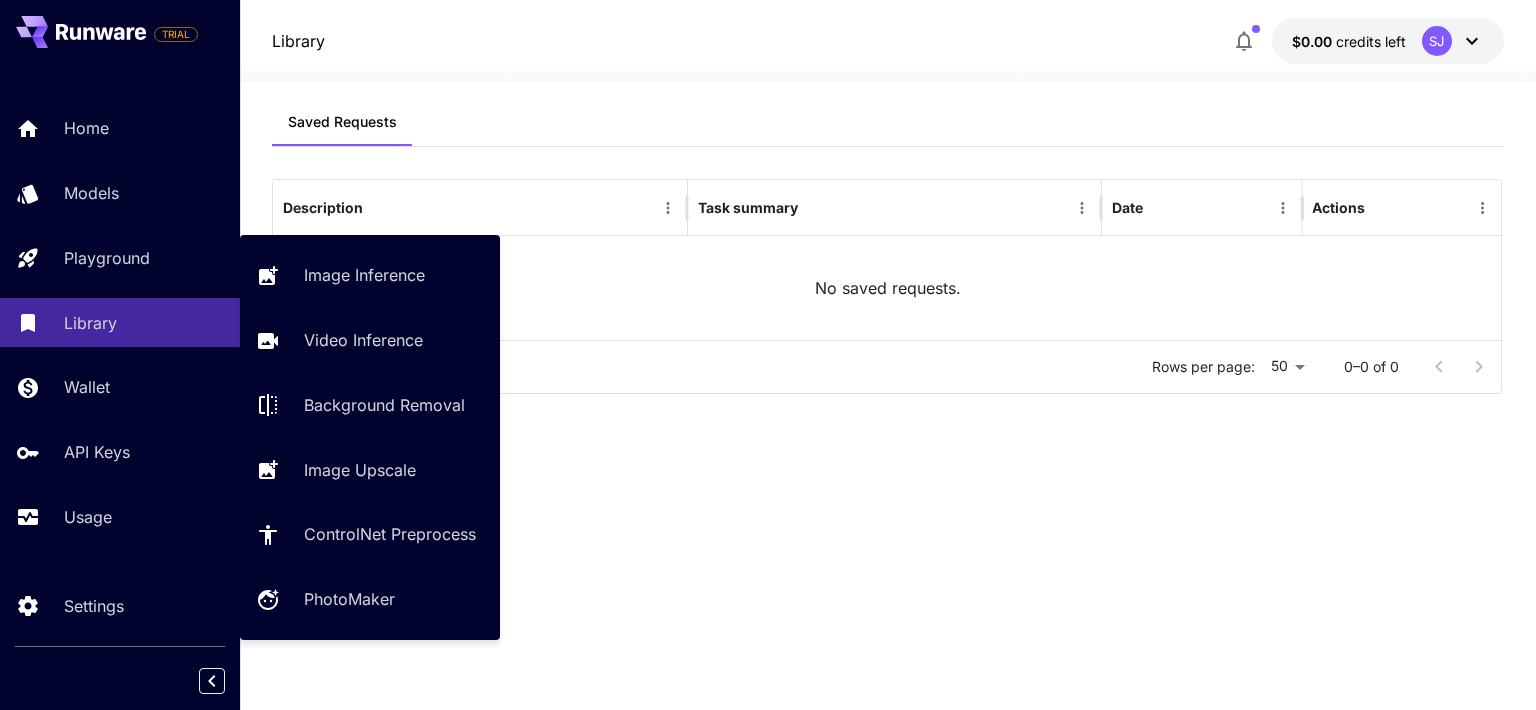 click on "Playground" at bounding box center (107, 258) 